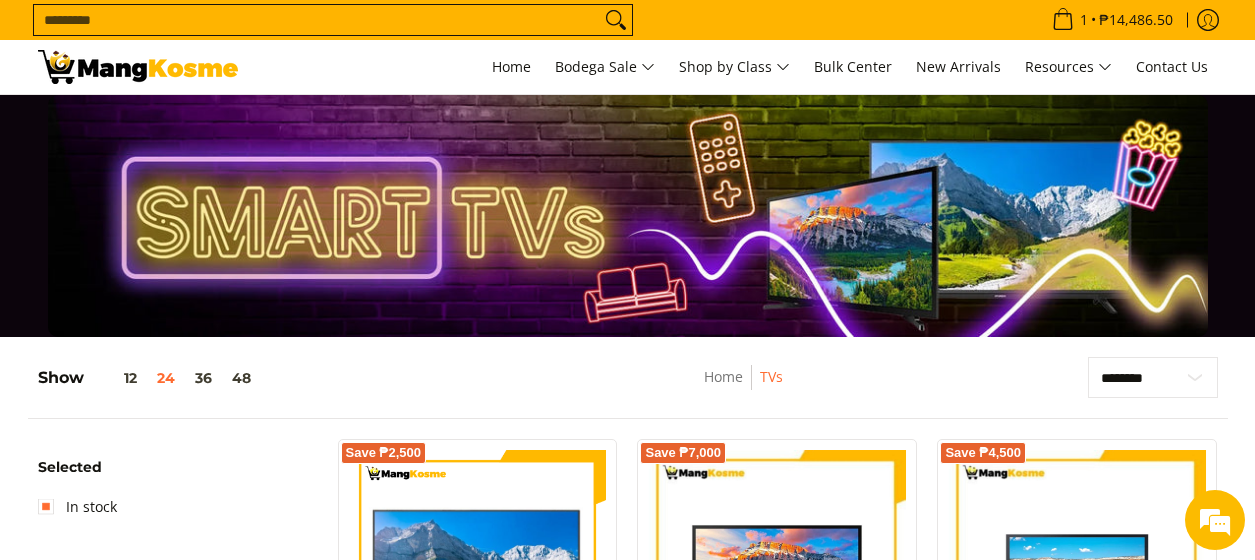 scroll, scrollTop: 261, scrollLeft: 0, axis: vertical 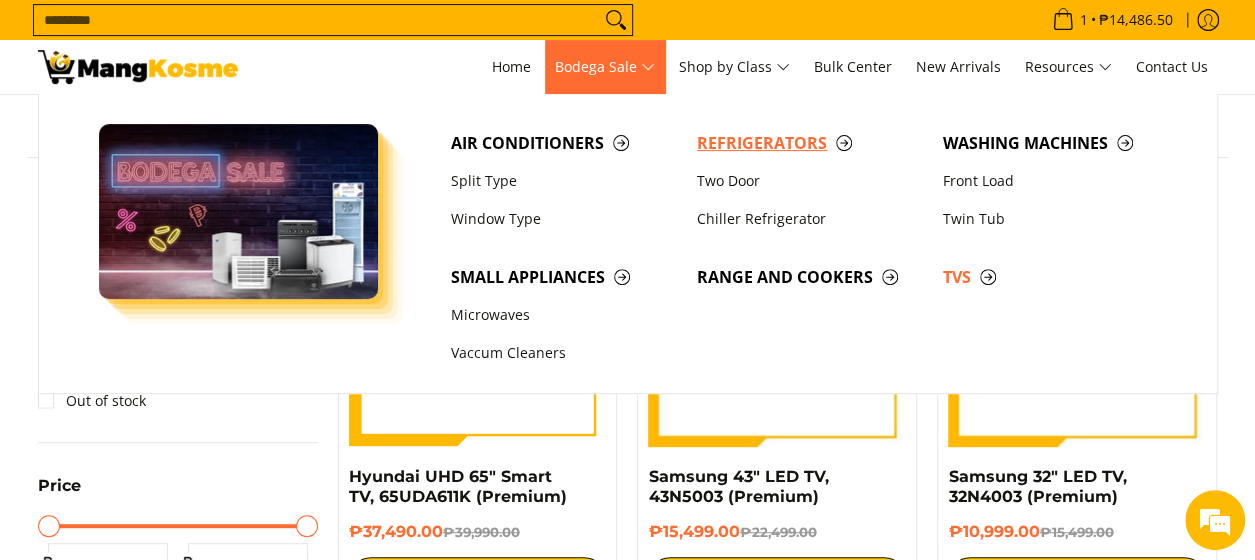 click on "Refrigerators" at bounding box center (810, 143) 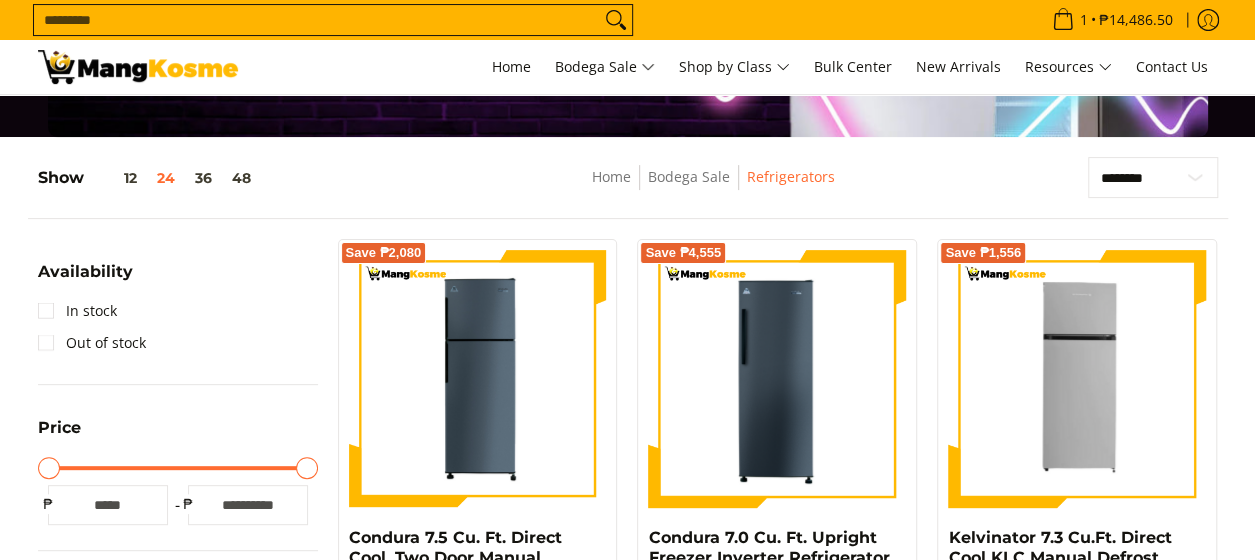 scroll, scrollTop: 200, scrollLeft: 0, axis: vertical 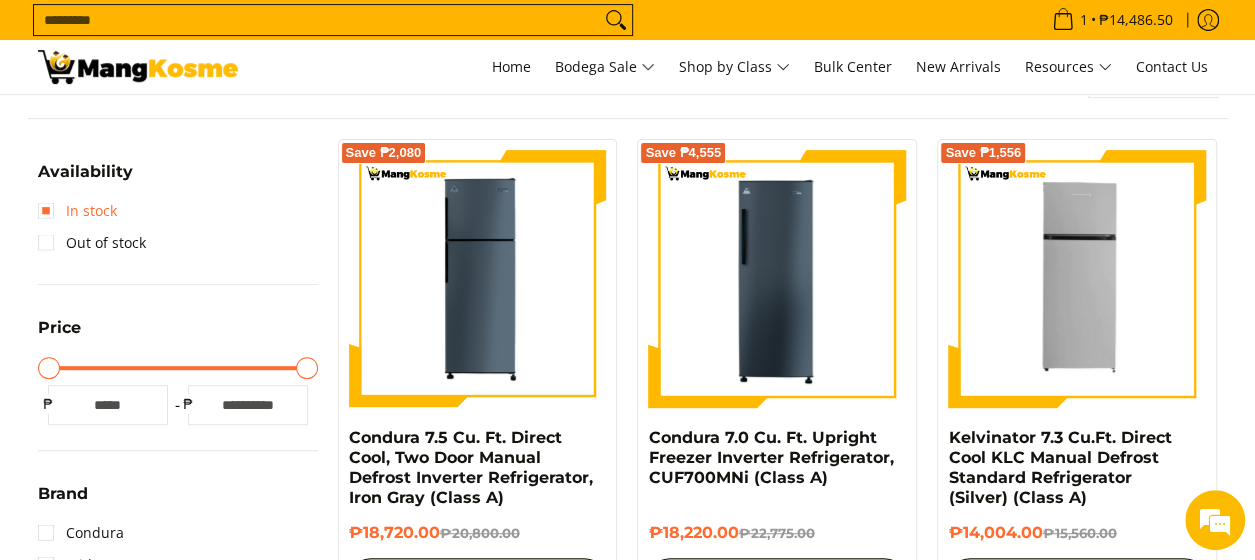 click on "In stock" at bounding box center [77, 211] 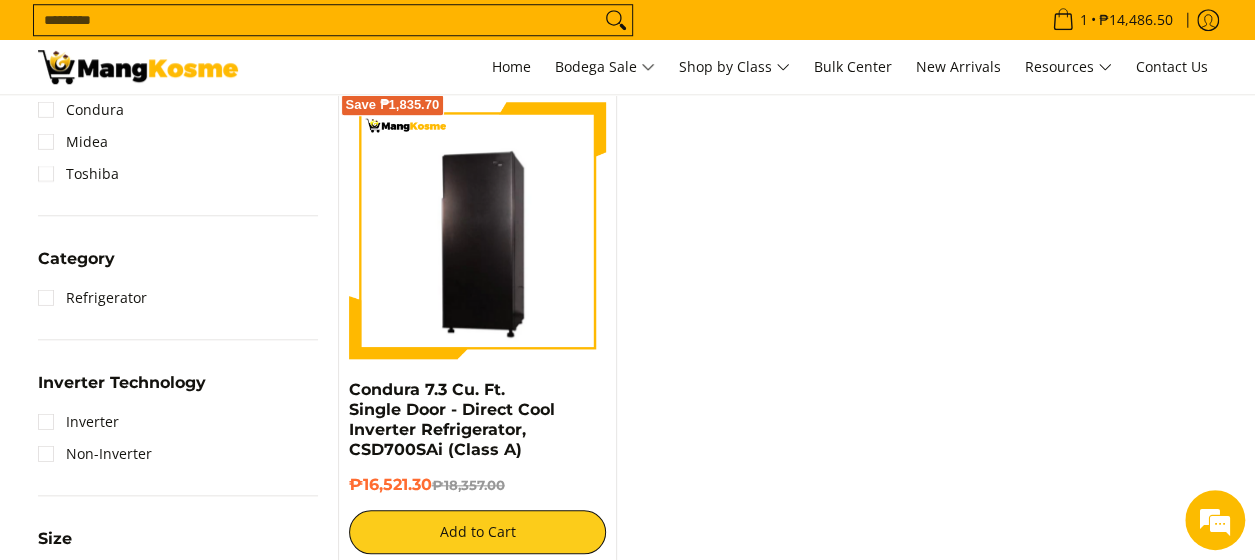 scroll, scrollTop: 861, scrollLeft: 0, axis: vertical 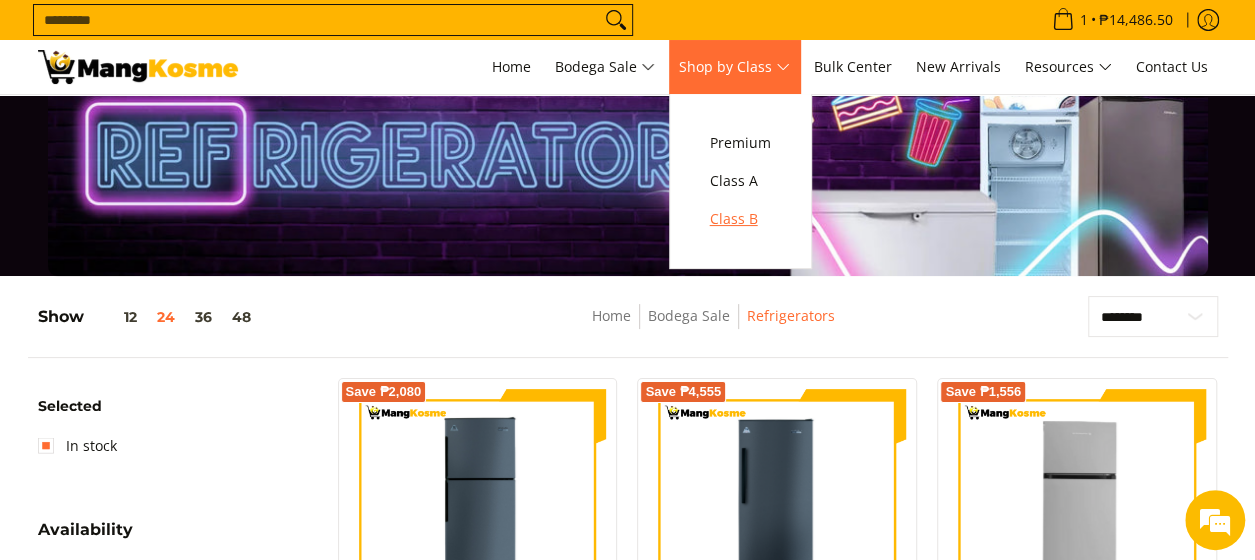 click on "Class B" at bounding box center [740, 219] 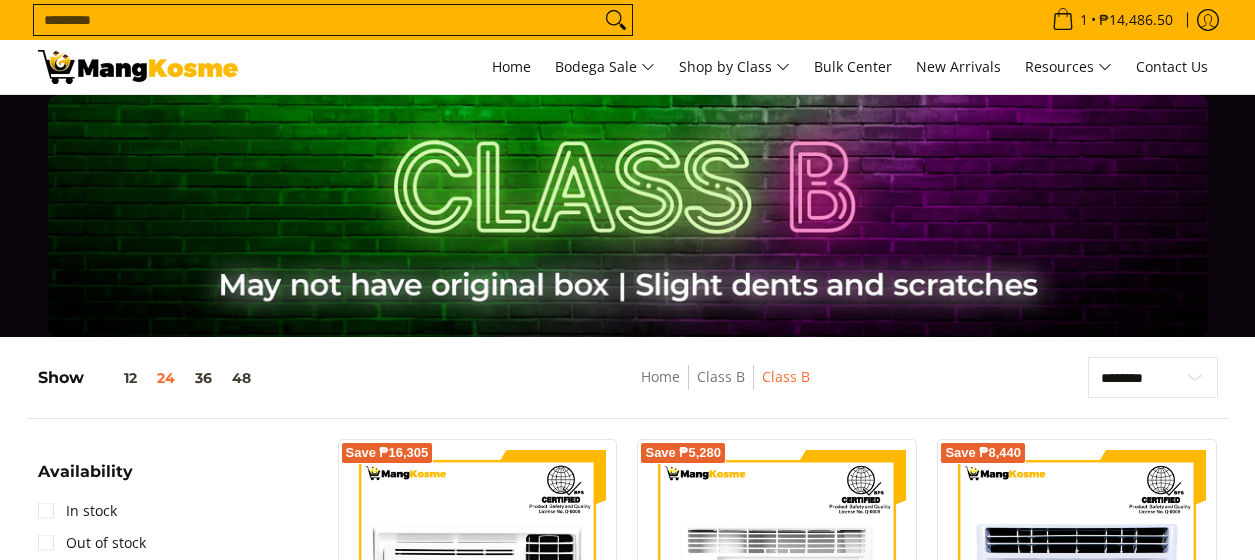 scroll, scrollTop: 100, scrollLeft: 0, axis: vertical 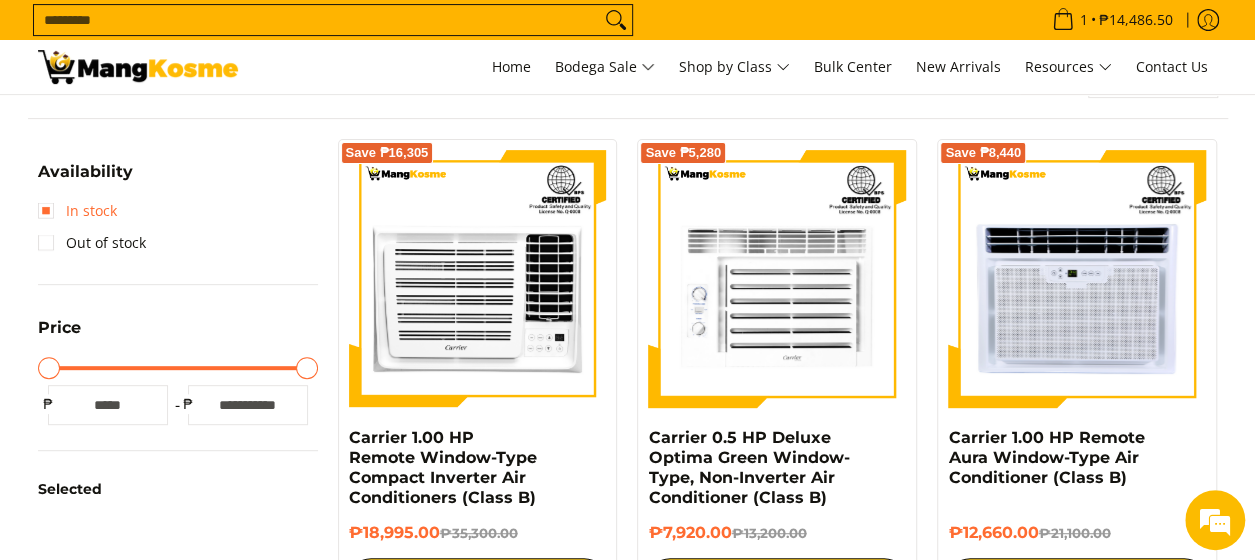 click on "In stock" at bounding box center (77, 211) 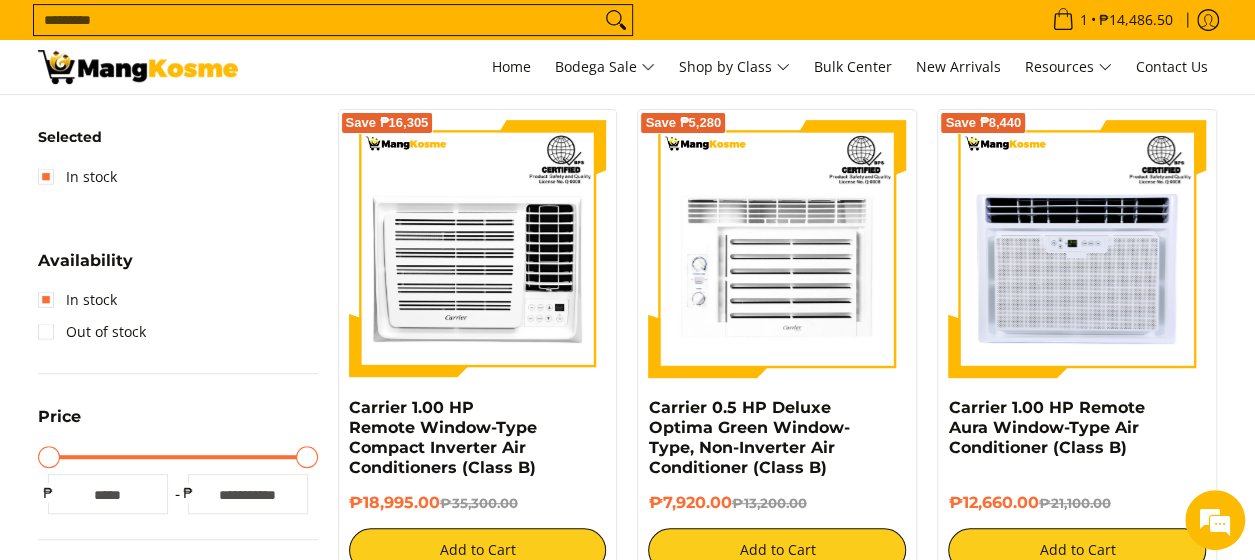 scroll, scrollTop: 361, scrollLeft: 0, axis: vertical 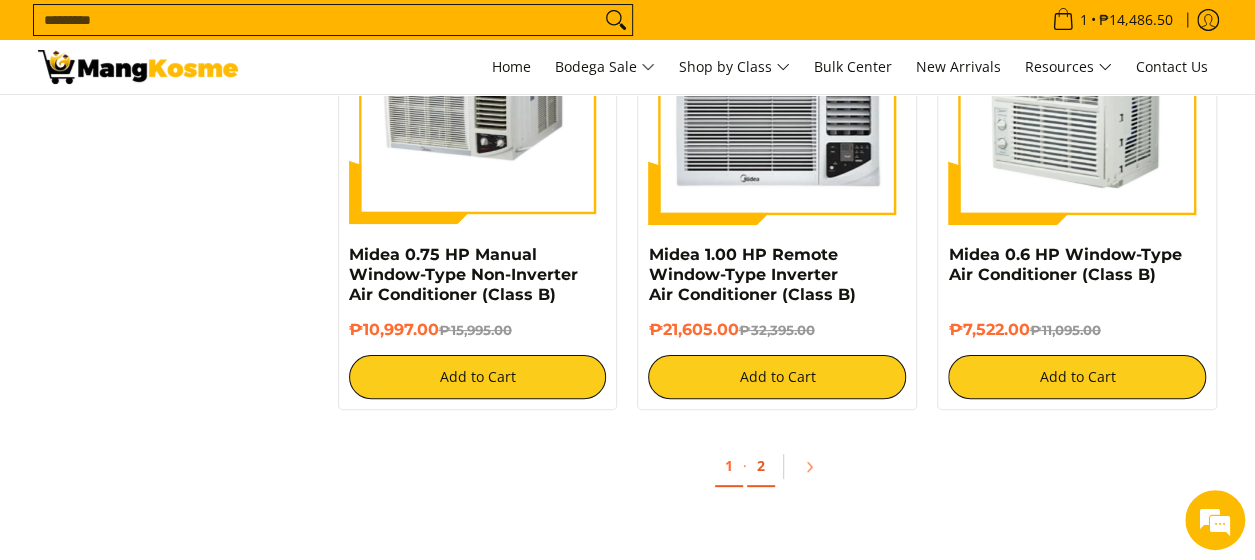 click on "2" at bounding box center (761, 466) 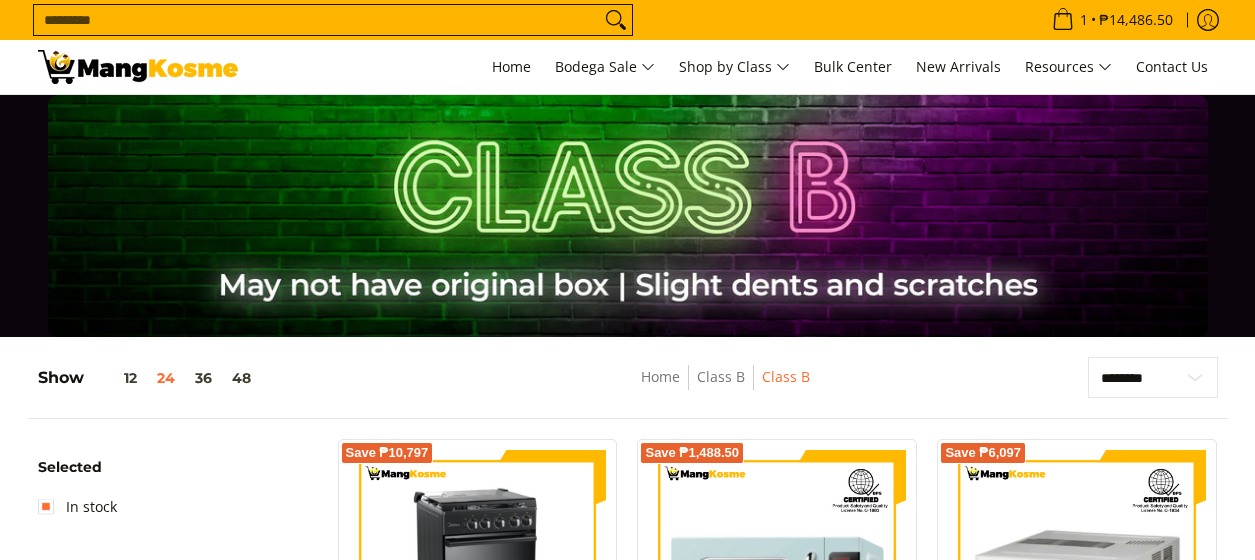 scroll, scrollTop: 200, scrollLeft: 0, axis: vertical 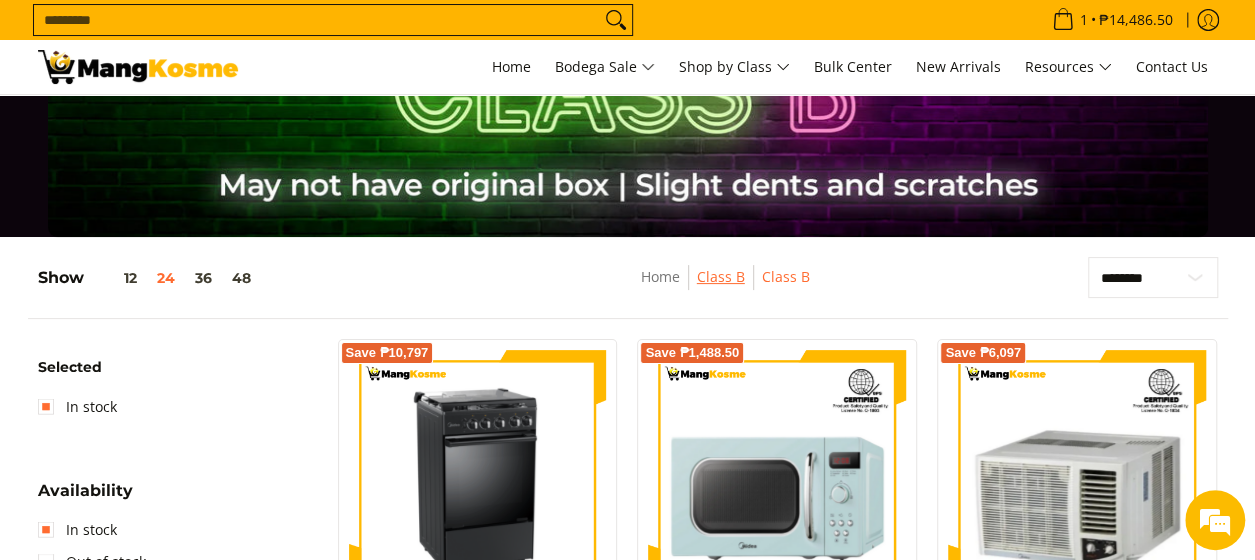 click on "Class B" at bounding box center (721, 276) 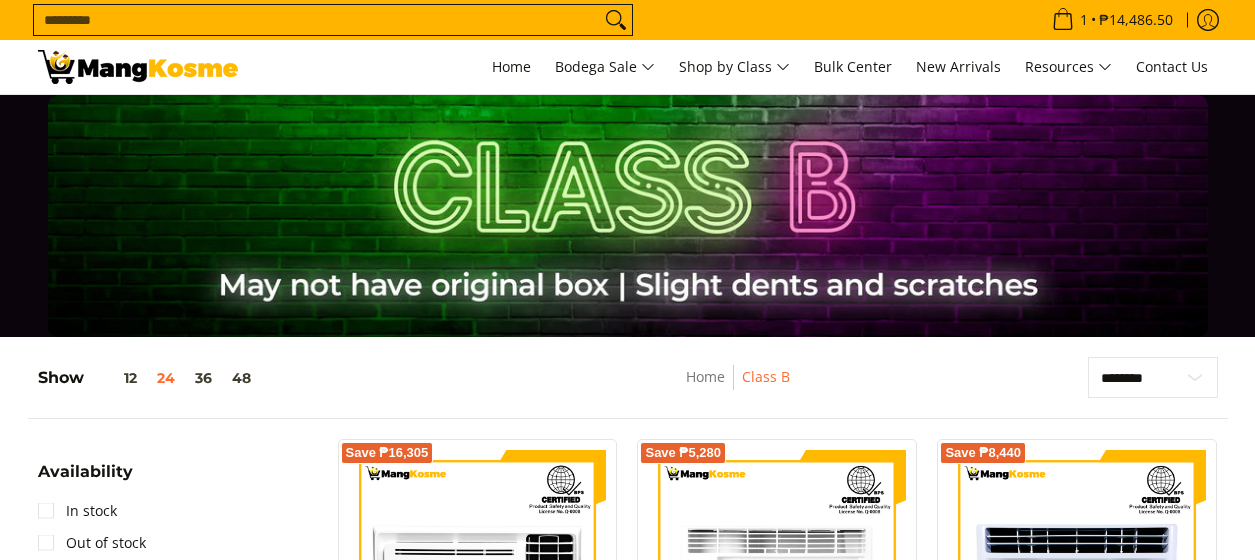 scroll, scrollTop: 200, scrollLeft: 0, axis: vertical 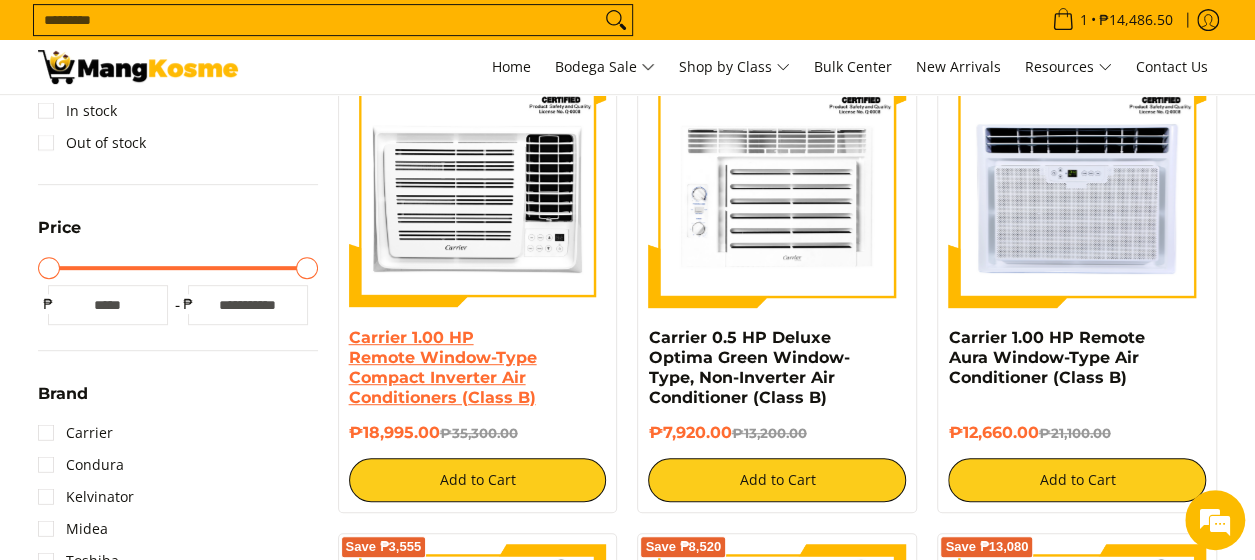 click on "Carrier 1.00 HP Remote Window-Type Compact Inverter Air Conditioners (Class B)" at bounding box center [443, 367] 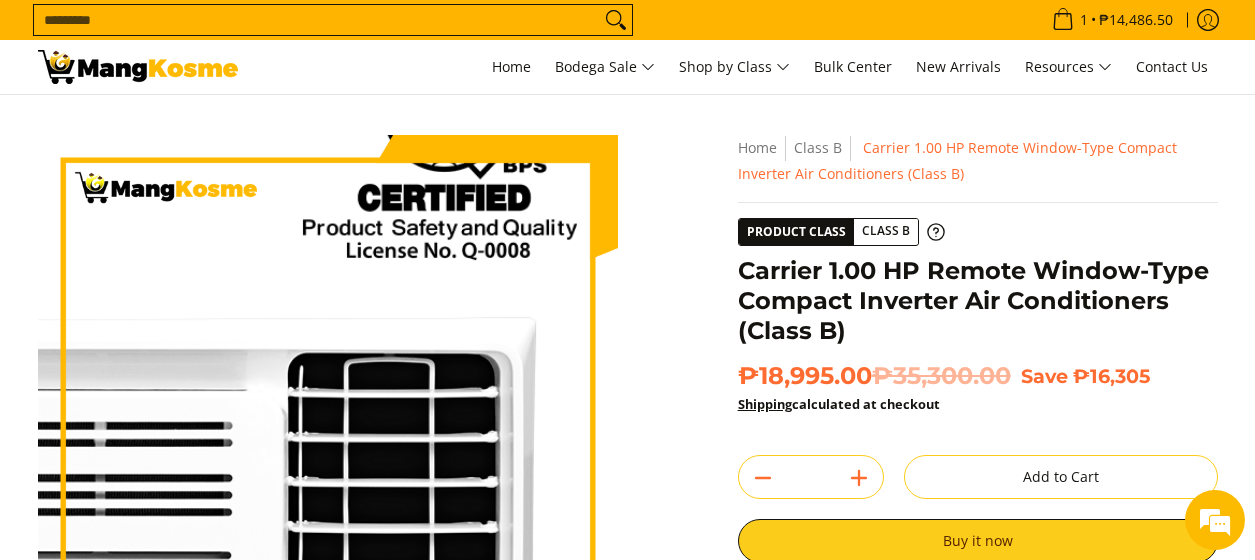 scroll, scrollTop: 0, scrollLeft: 0, axis: both 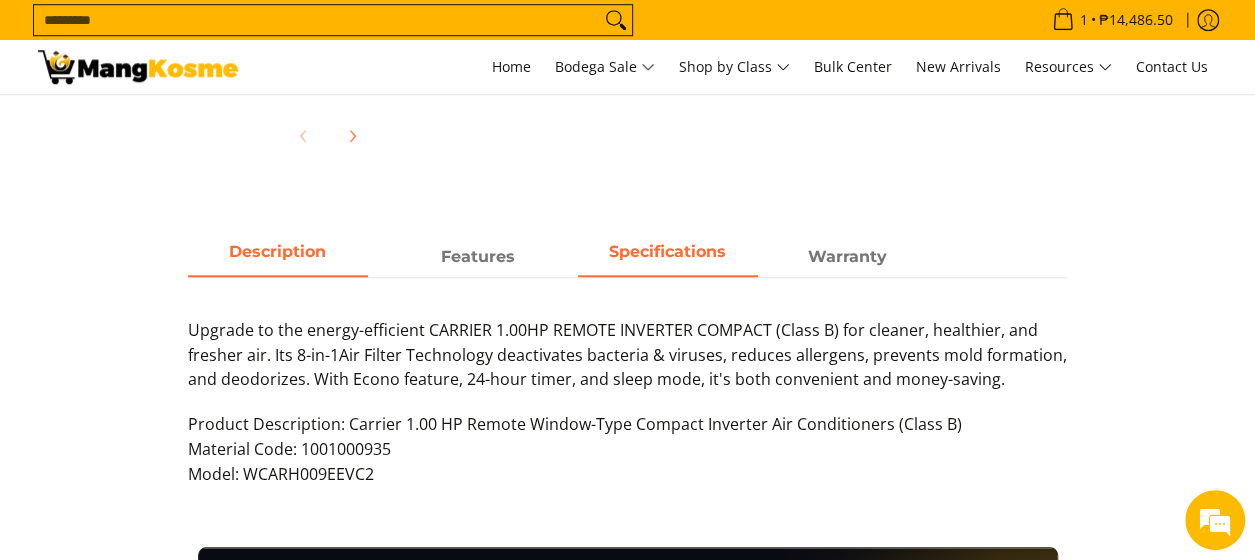 click on "Specifications" at bounding box center (668, 257) 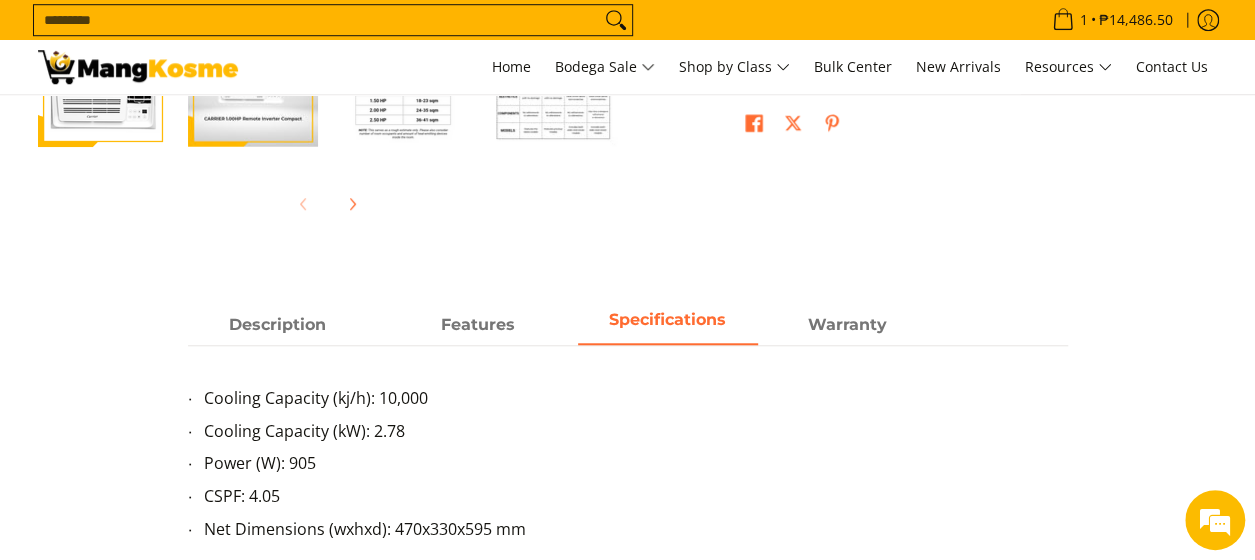 scroll, scrollTop: 700, scrollLeft: 0, axis: vertical 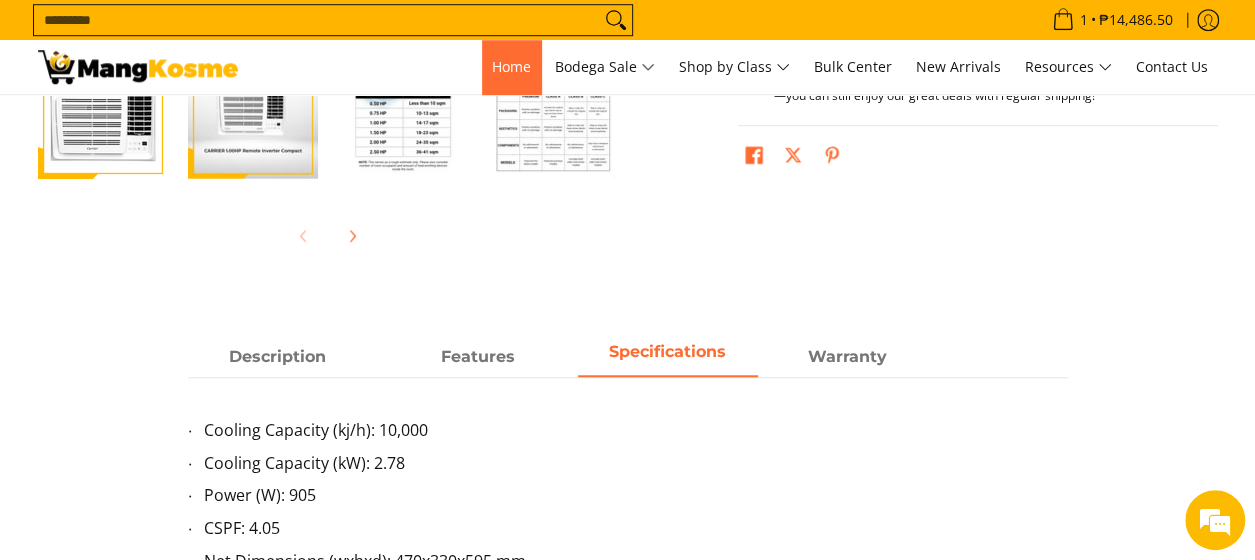 click on "Home" at bounding box center (511, 66) 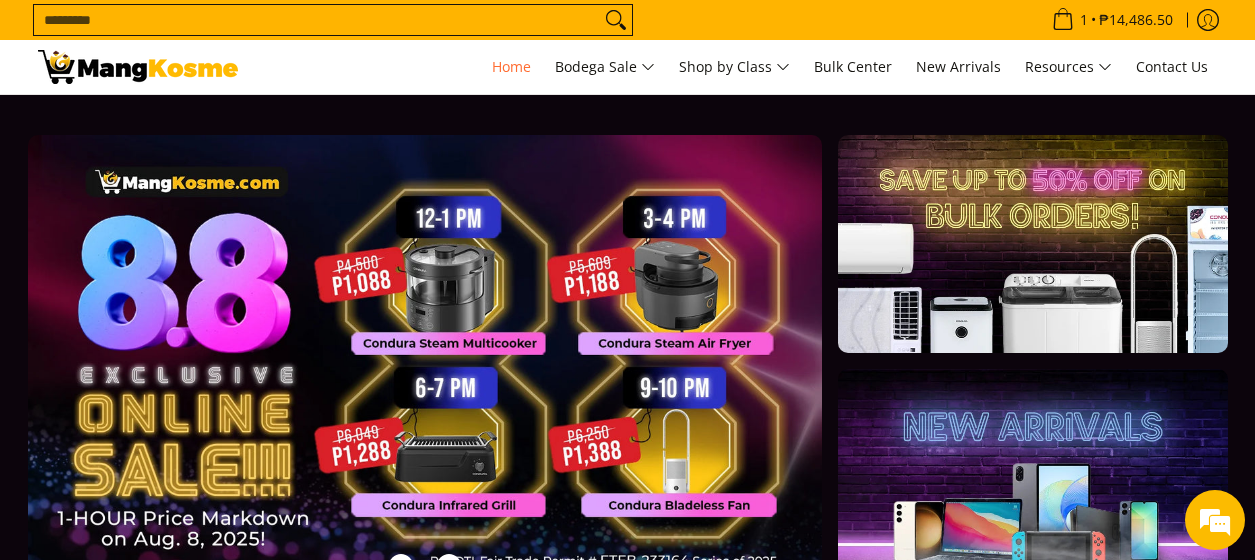 scroll, scrollTop: 0, scrollLeft: 0, axis: both 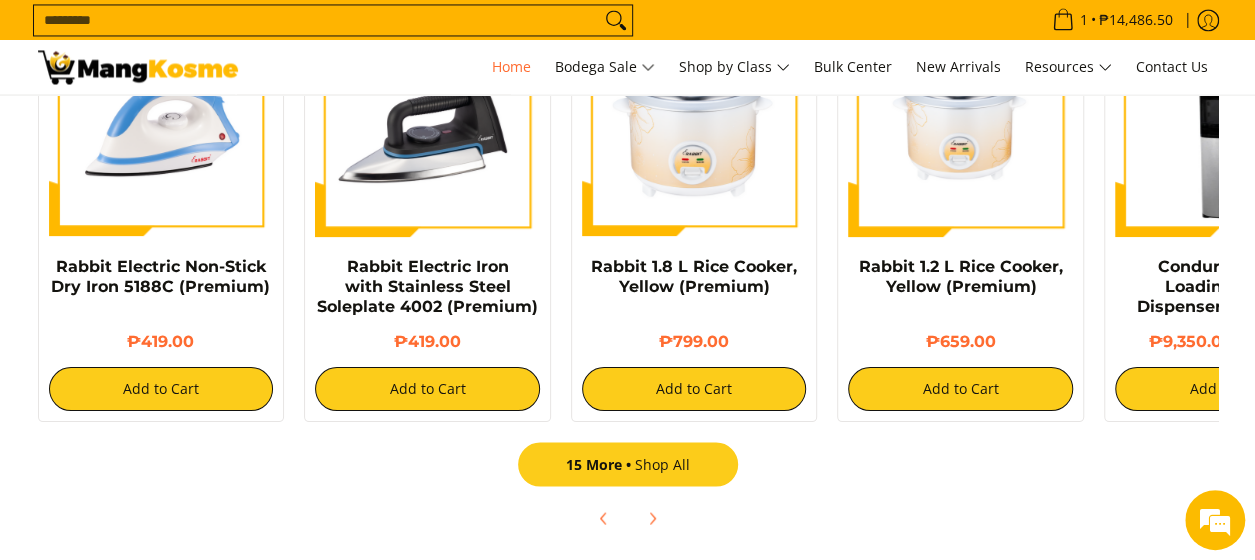 click on "15 More Shop All" at bounding box center [628, 464] 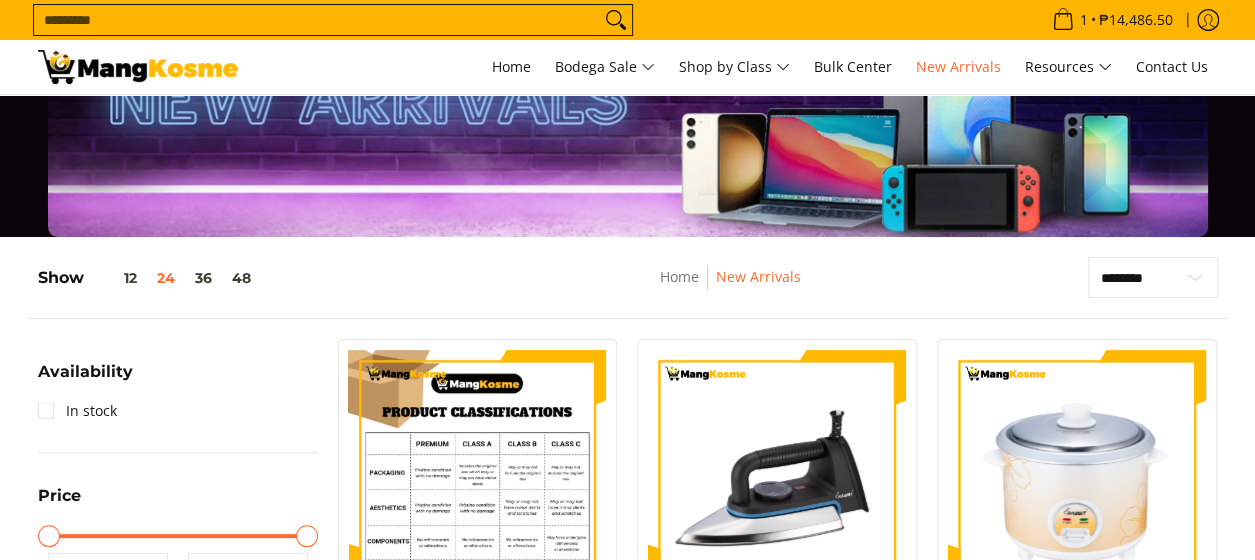 scroll, scrollTop: 100, scrollLeft: 0, axis: vertical 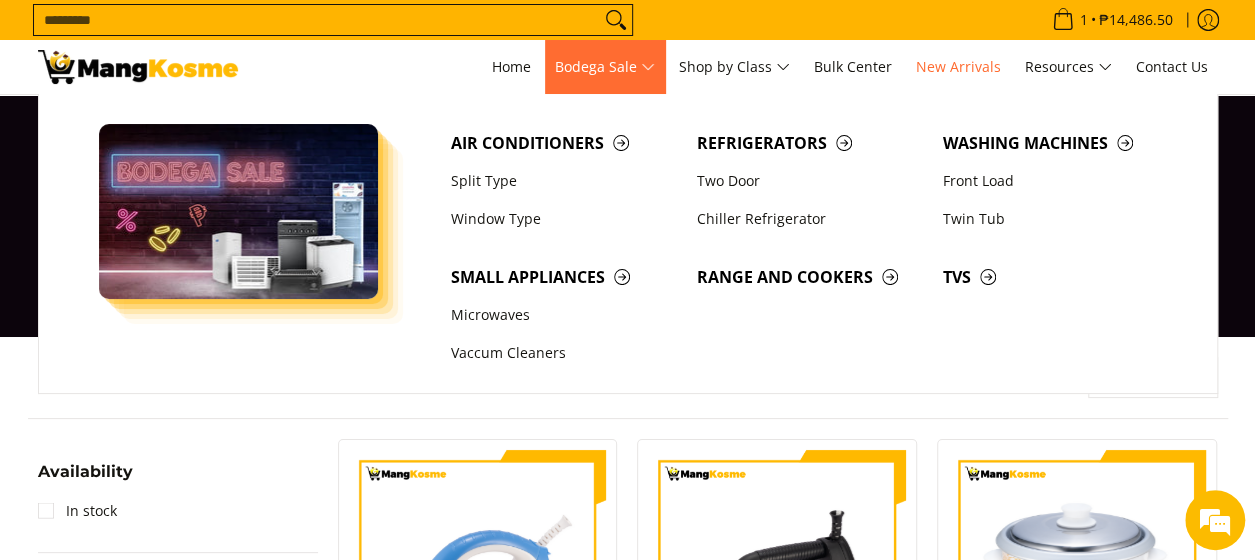 click on "Bodega Sale" at bounding box center (605, 67) 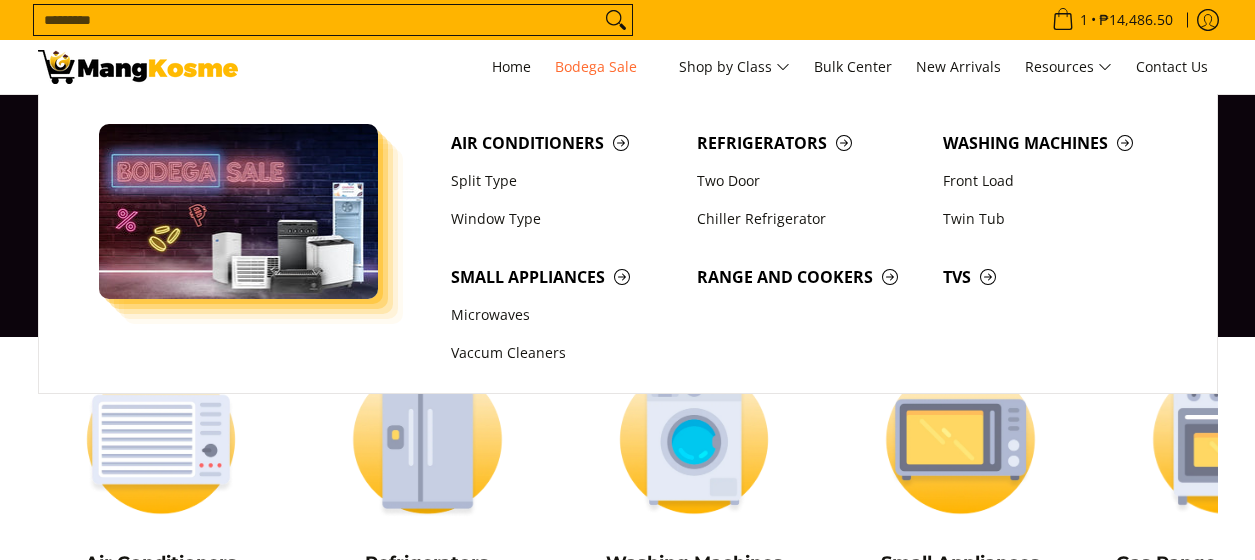 scroll, scrollTop: 0, scrollLeft: 0, axis: both 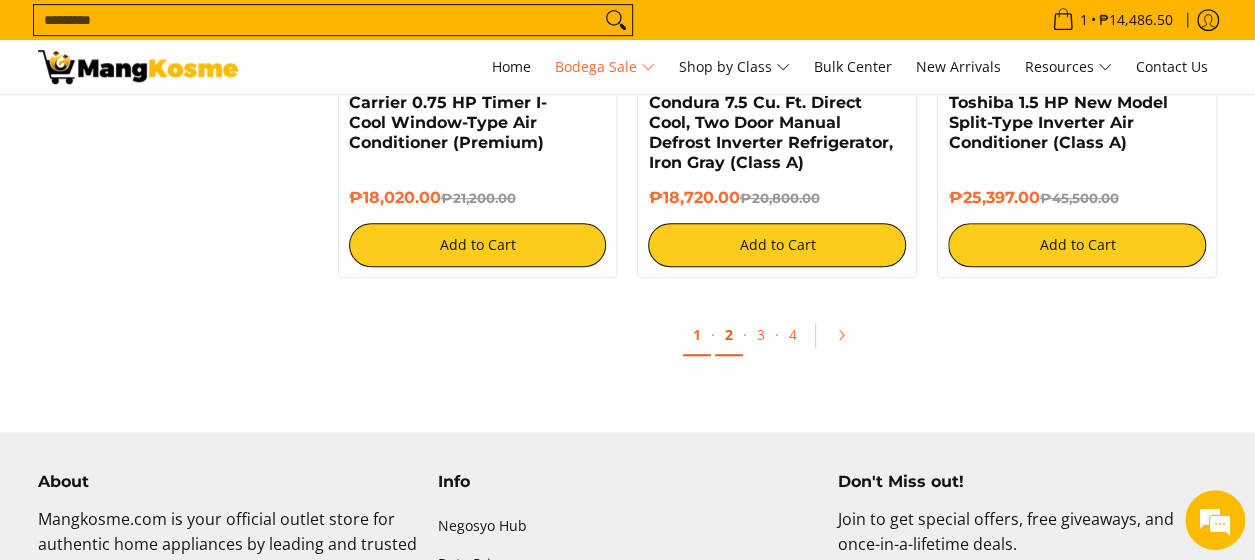 click on "2" at bounding box center (729, 335) 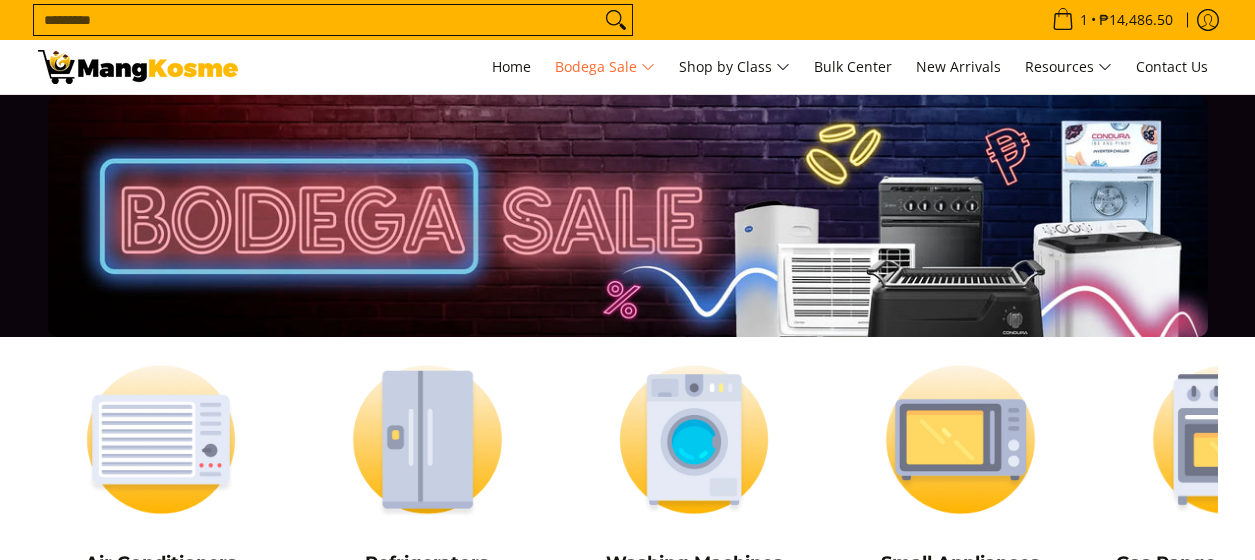 scroll, scrollTop: 0, scrollLeft: 0, axis: both 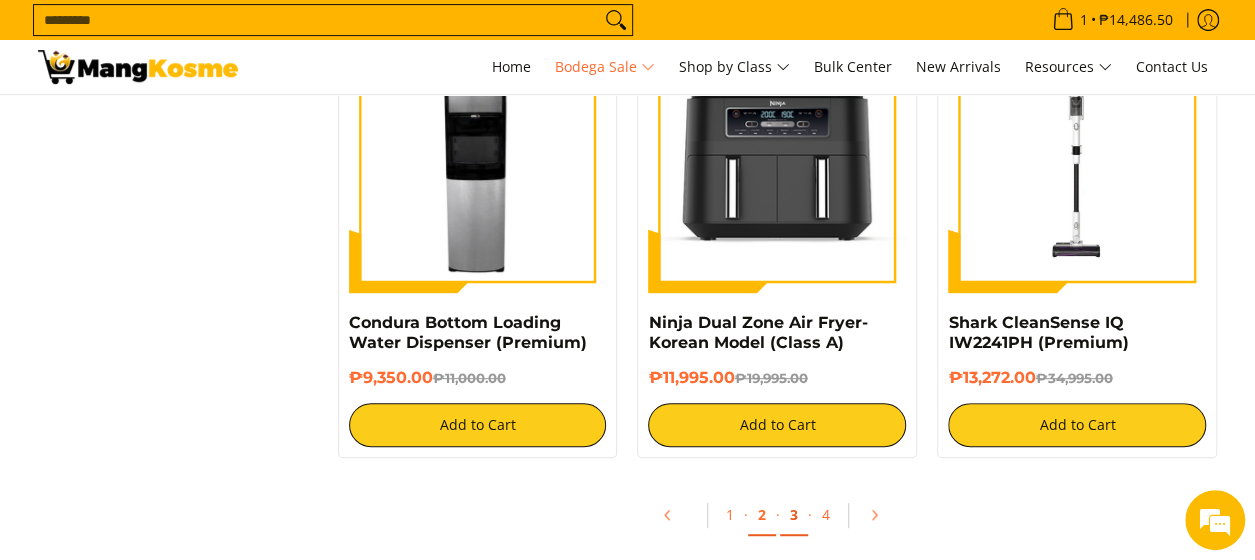 click on "3" at bounding box center [794, 515] 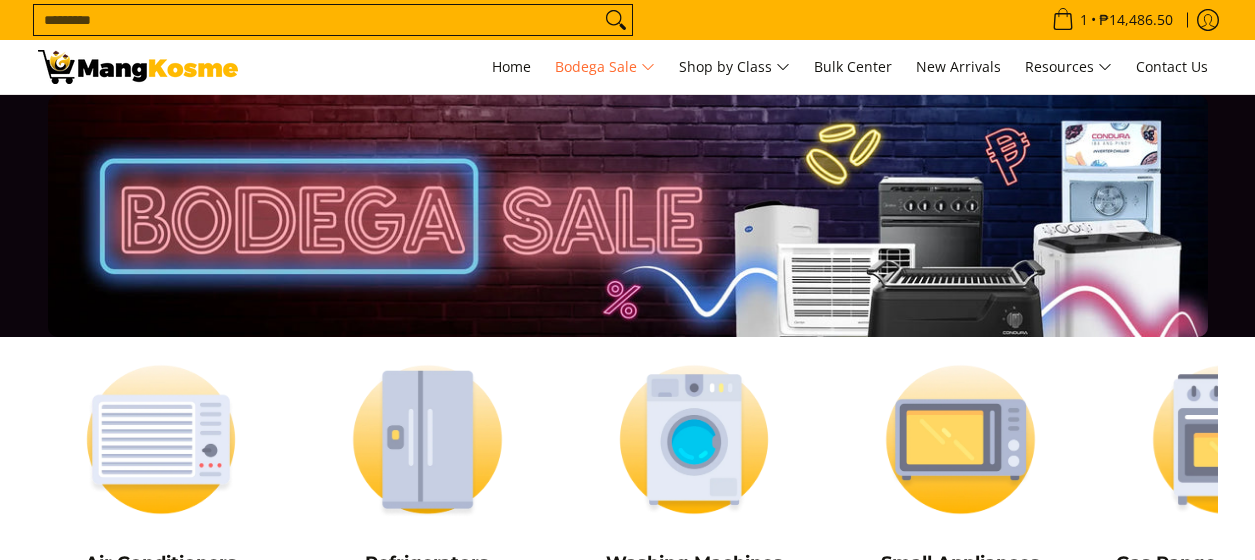 scroll, scrollTop: 0, scrollLeft: 0, axis: both 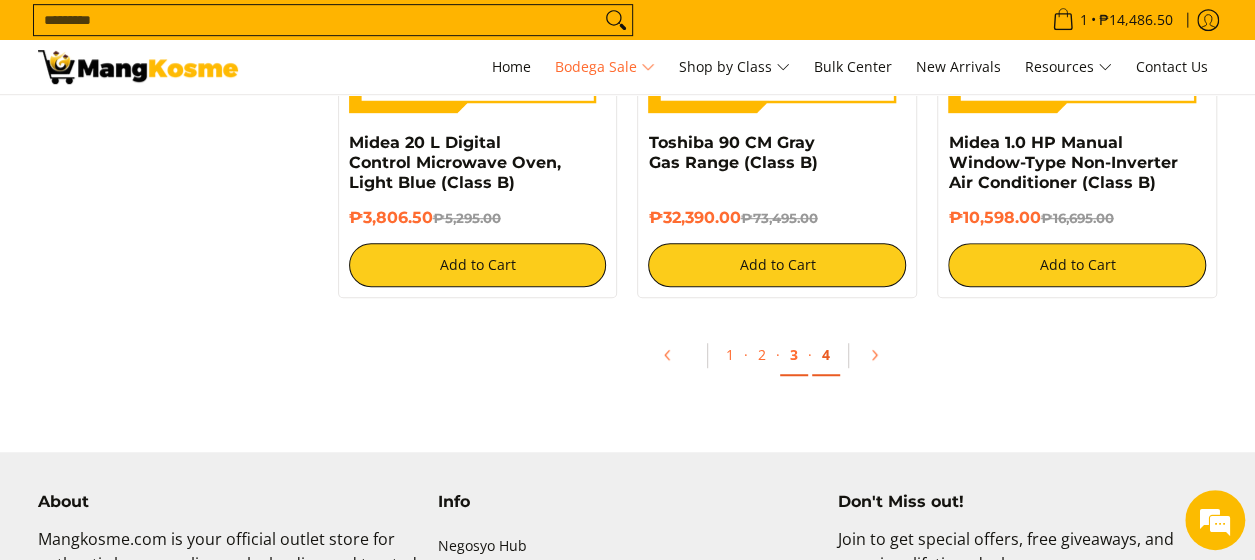 click on "4" at bounding box center [826, 355] 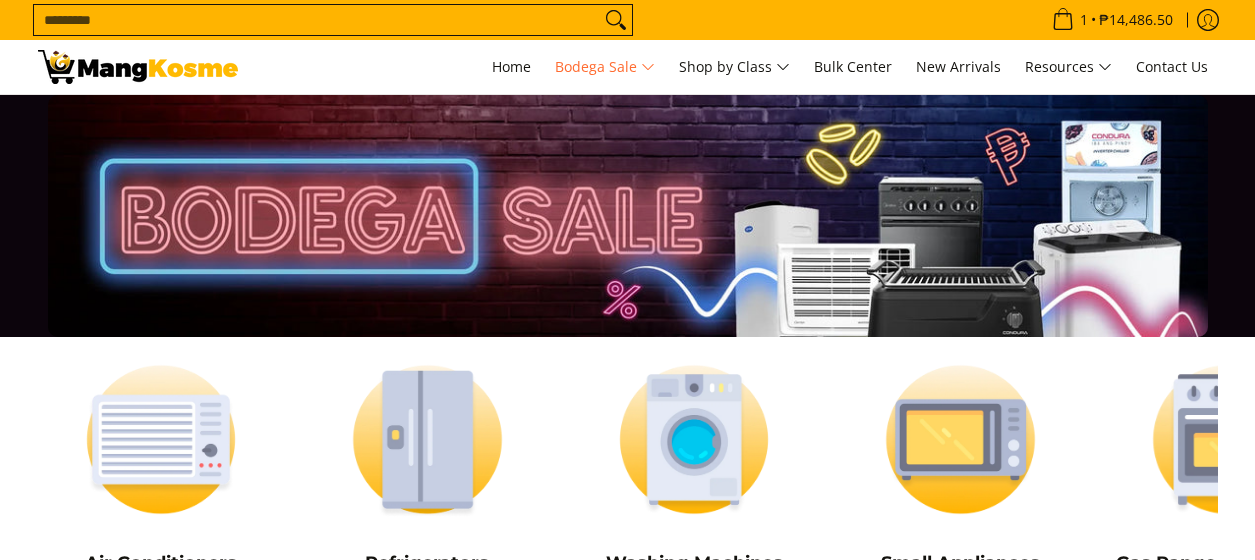scroll, scrollTop: 0, scrollLeft: 0, axis: both 